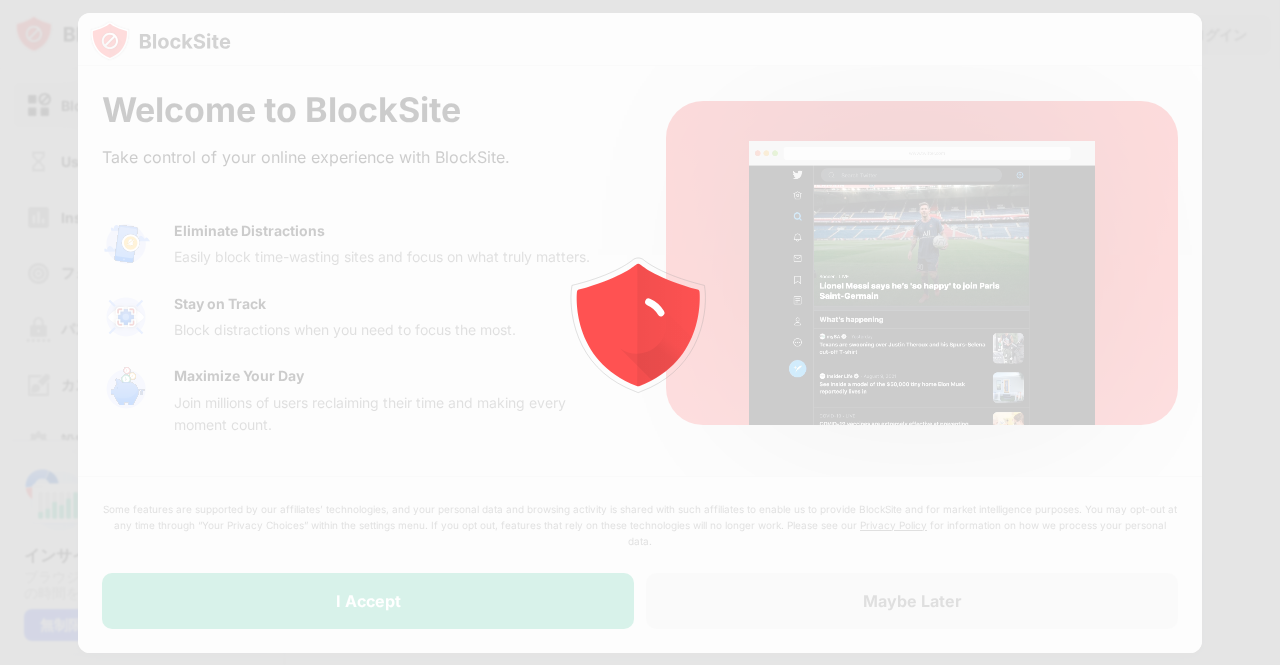 scroll, scrollTop: 0, scrollLeft: 0, axis: both 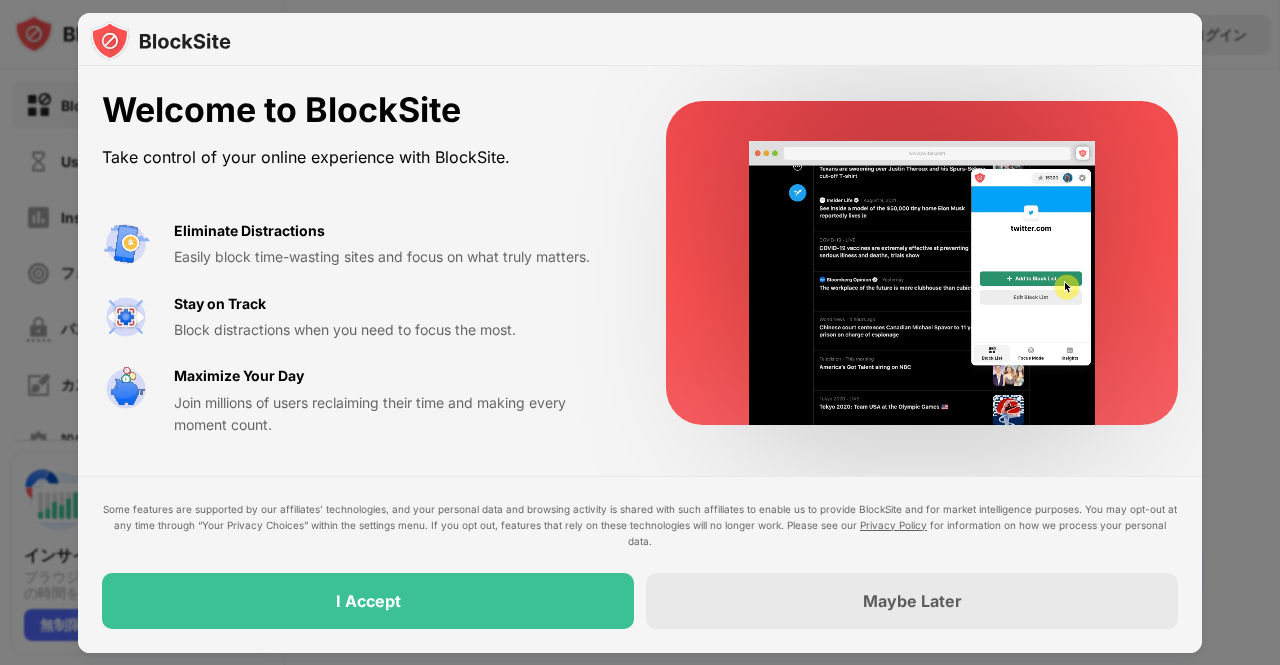 click on "I Accept" at bounding box center [368, 601] 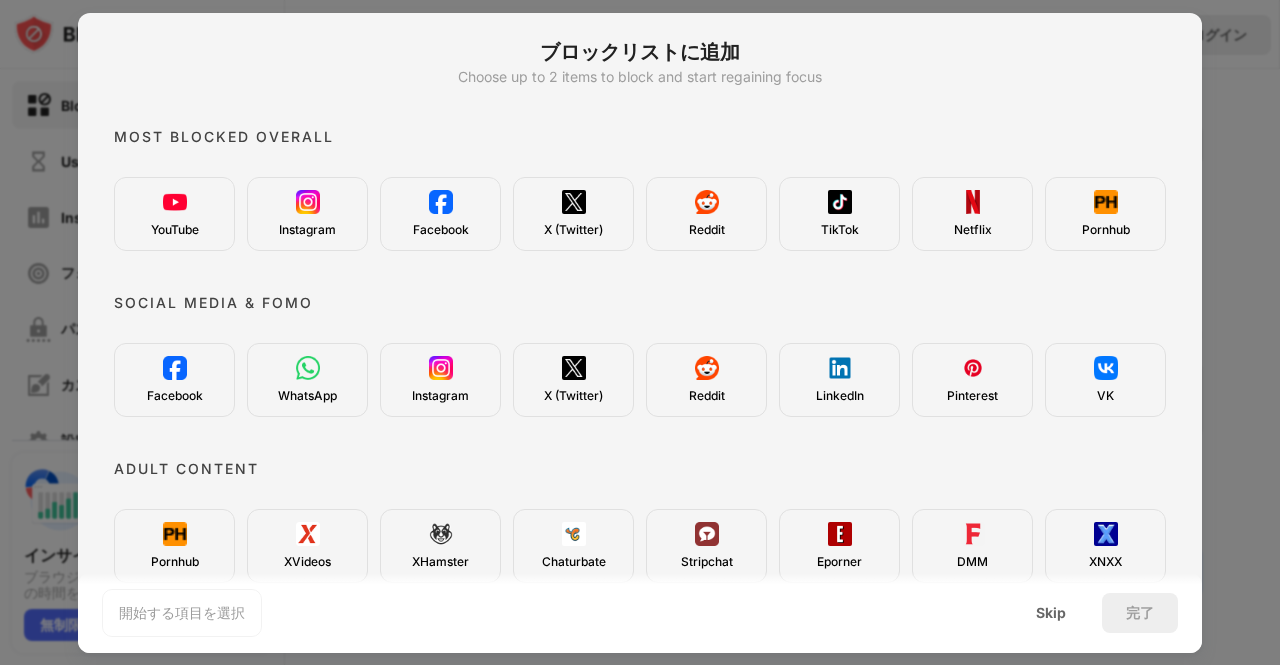 click on "YouTube" at bounding box center [174, 214] 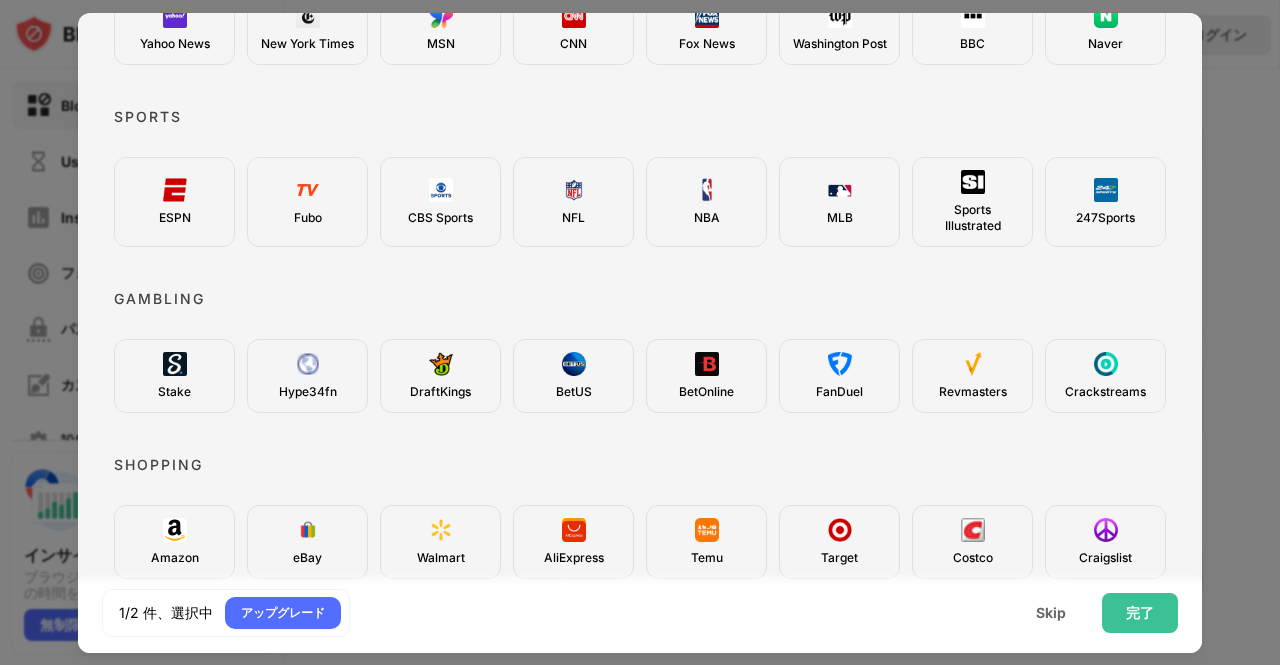 scroll, scrollTop: 733, scrollLeft: 0, axis: vertical 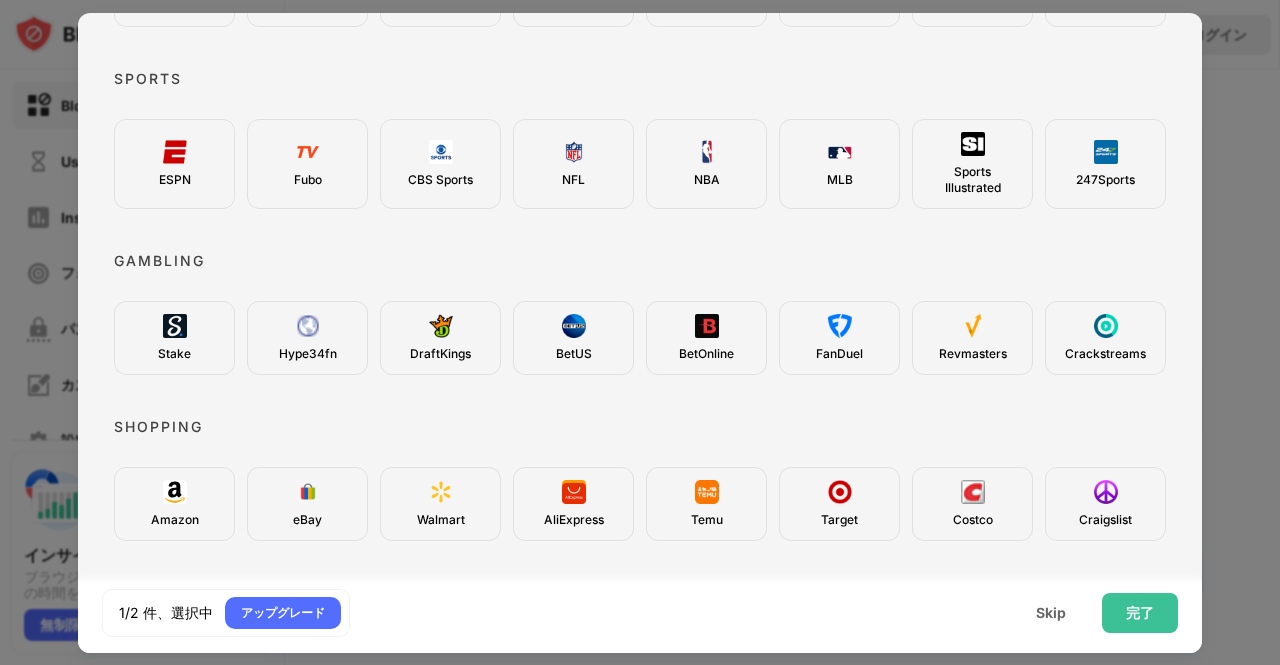 click on "完了" at bounding box center (1140, 613) 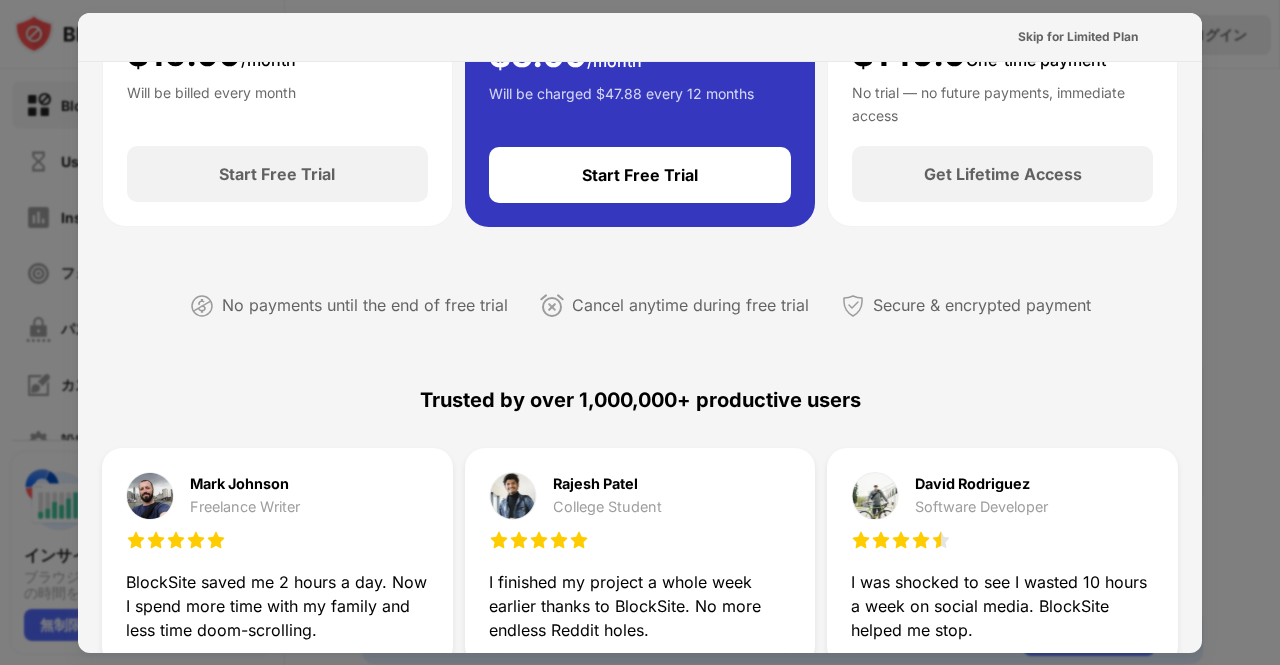 scroll, scrollTop: 0, scrollLeft: 0, axis: both 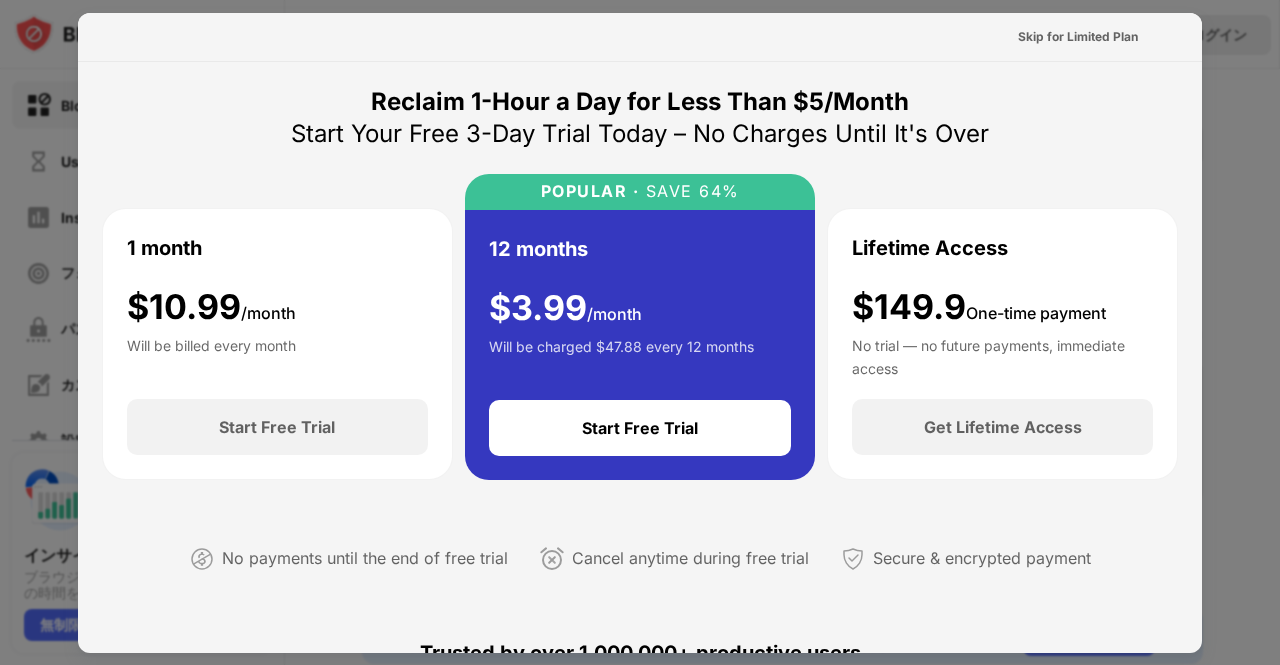 click at bounding box center (640, 332) 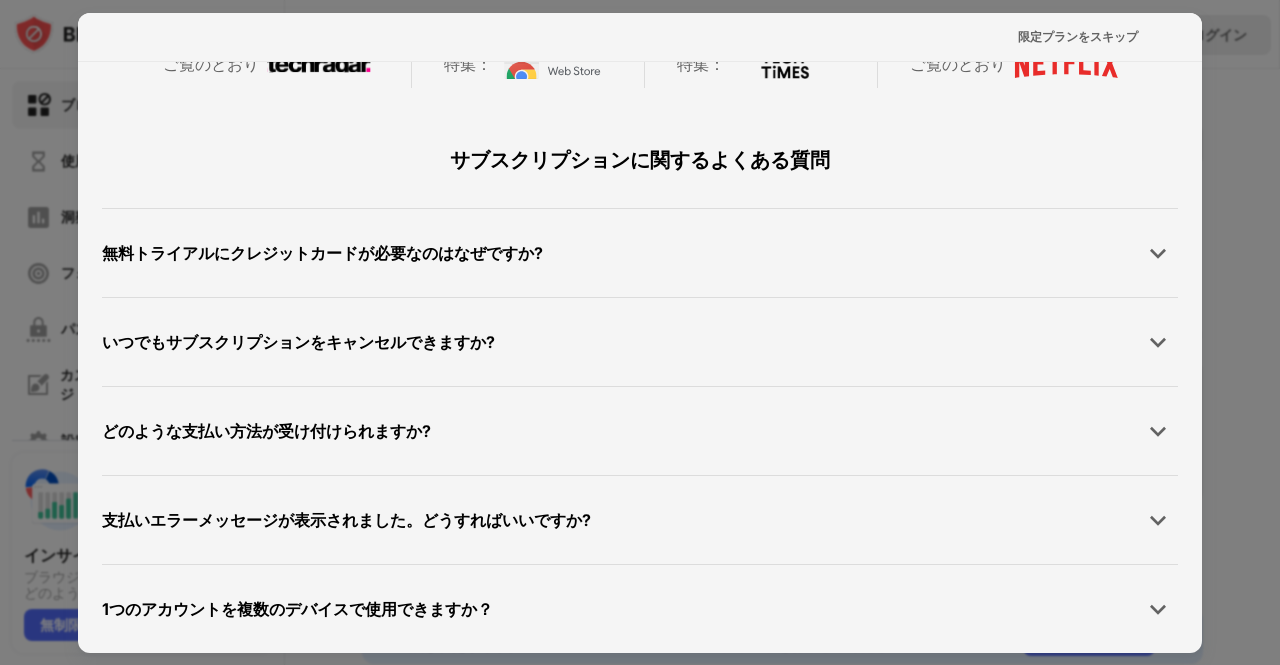 click on "限定プランをスキップ" at bounding box center (1078, 36) 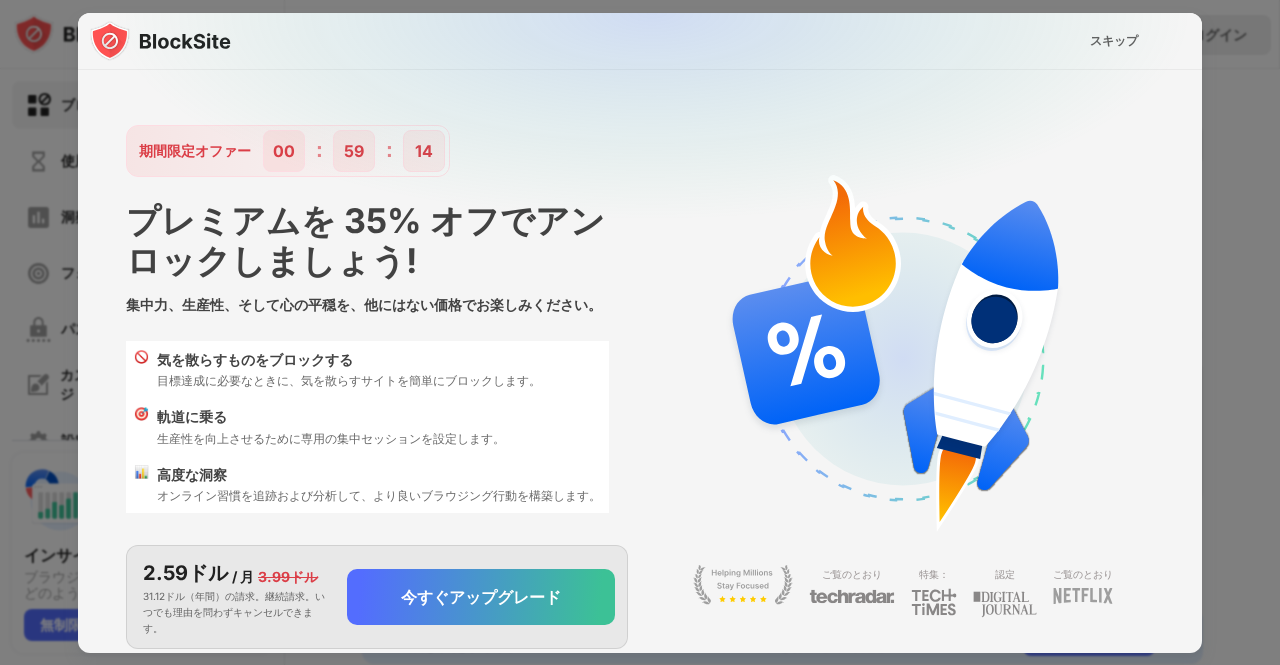 scroll, scrollTop: 35, scrollLeft: 0, axis: vertical 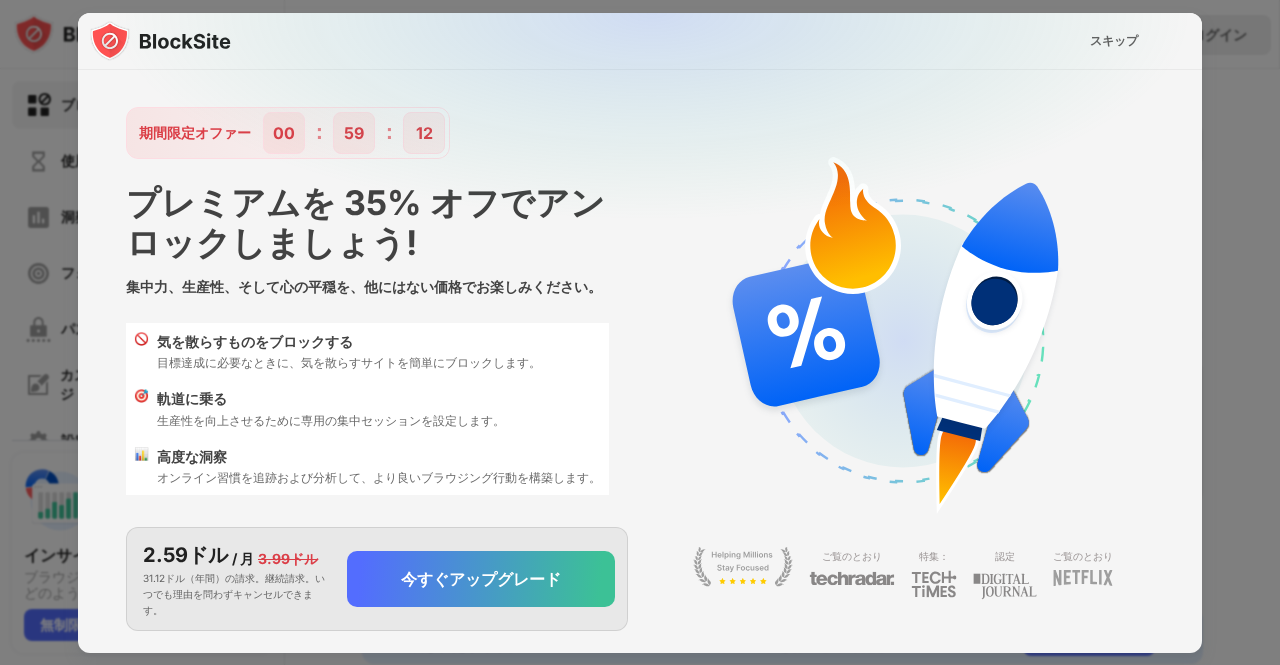 click on "スキップ" at bounding box center [1114, 40] 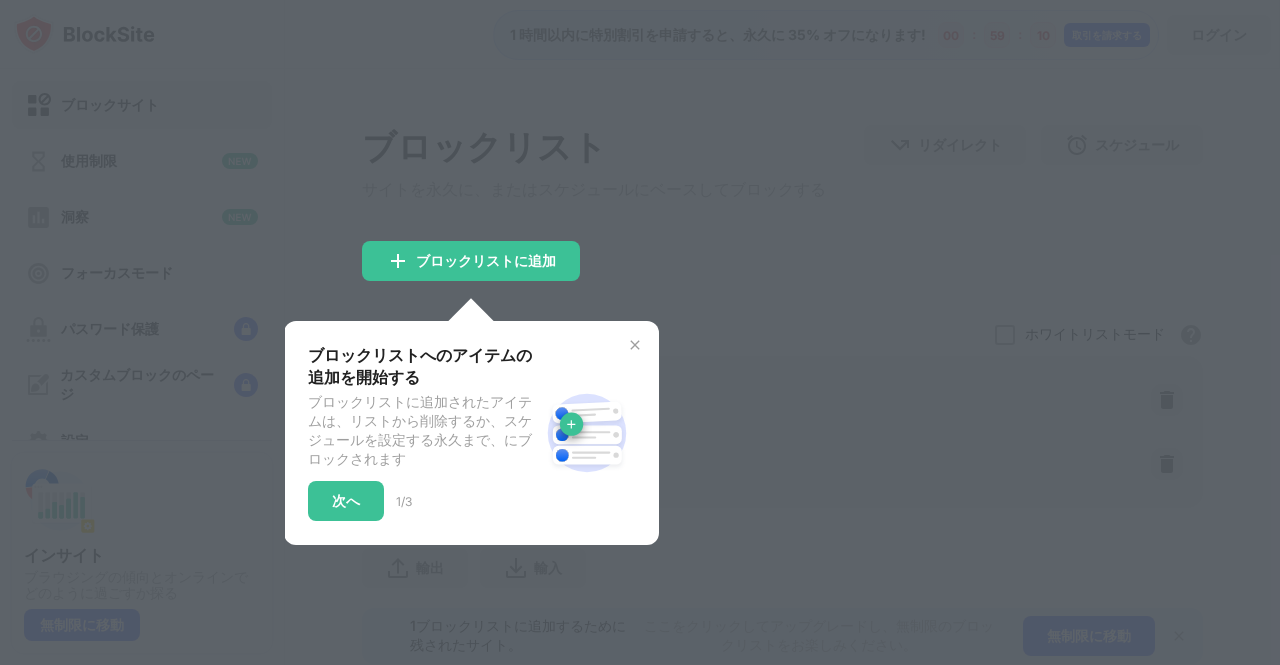 click on "次へ" at bounding box center (346, 501) 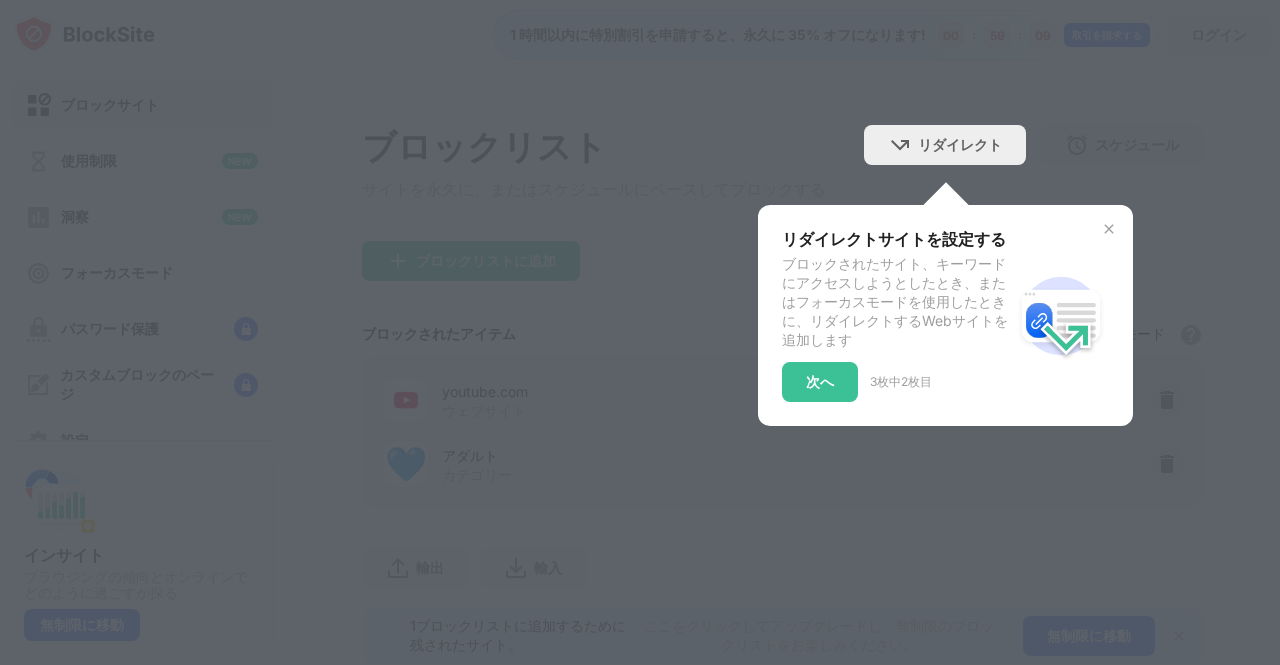 click on "次へ" at bounding box center [820, 381] 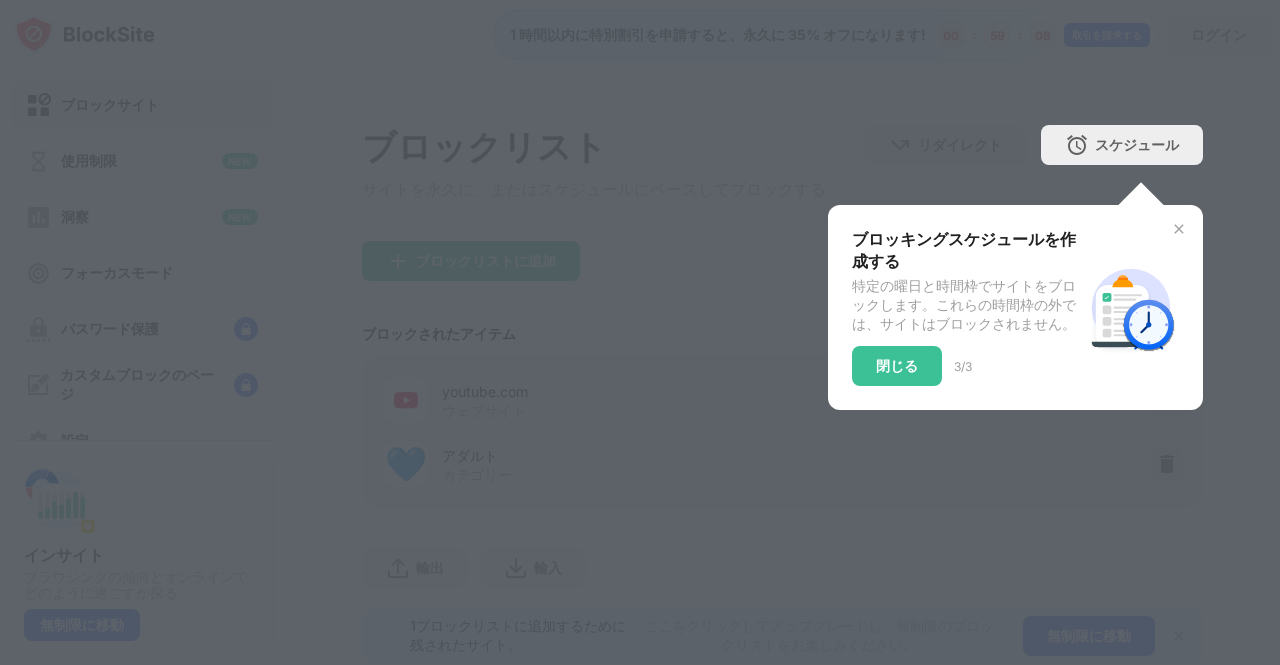 click on "閉じる" at bounding box center (897, 366) 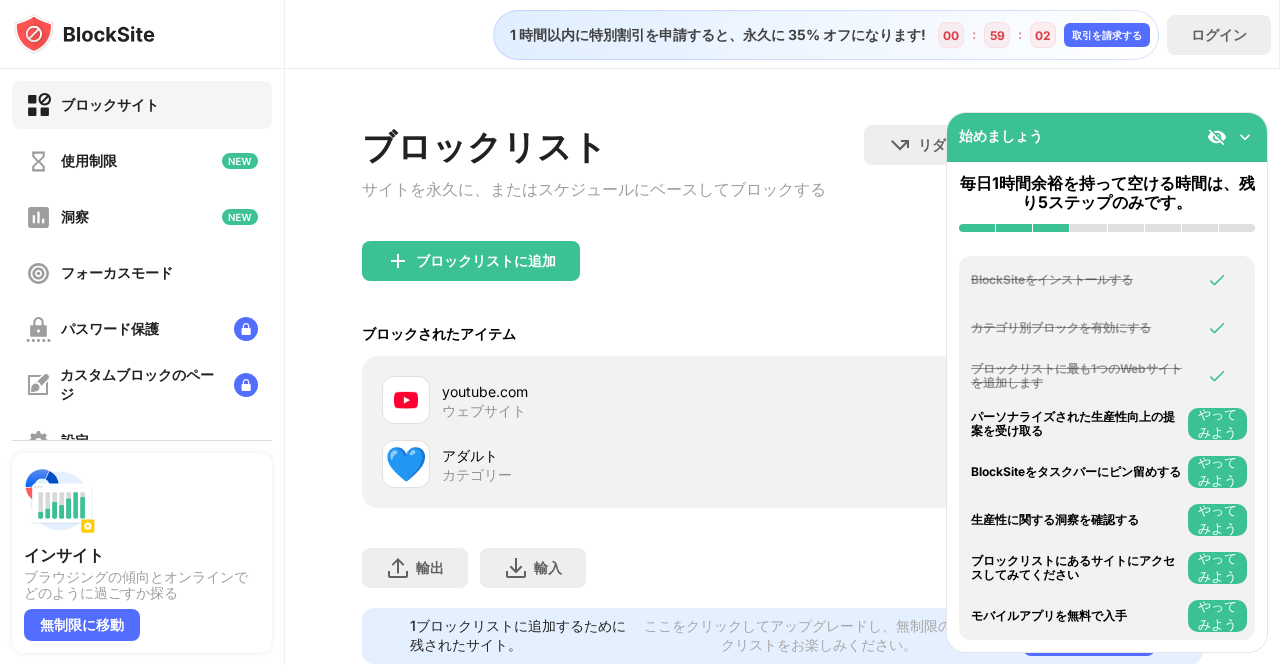 click on "始めましょう" at bounding box center (1107, 137) 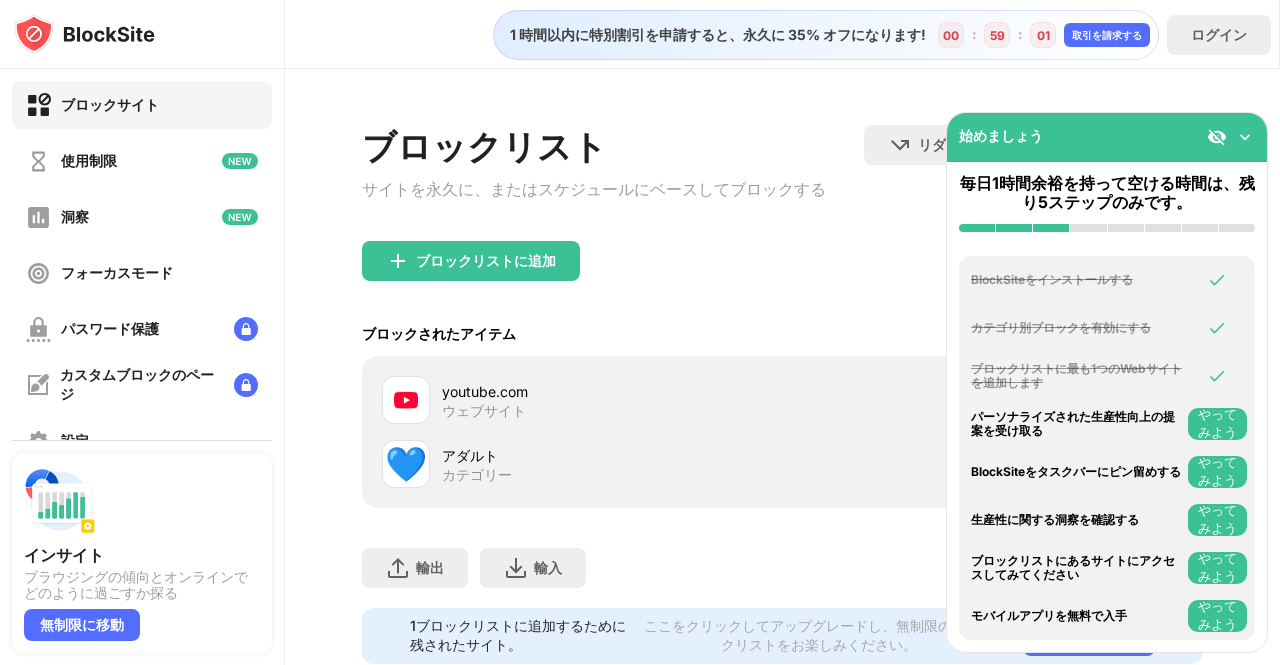 click at bounding box center (1245, 137) 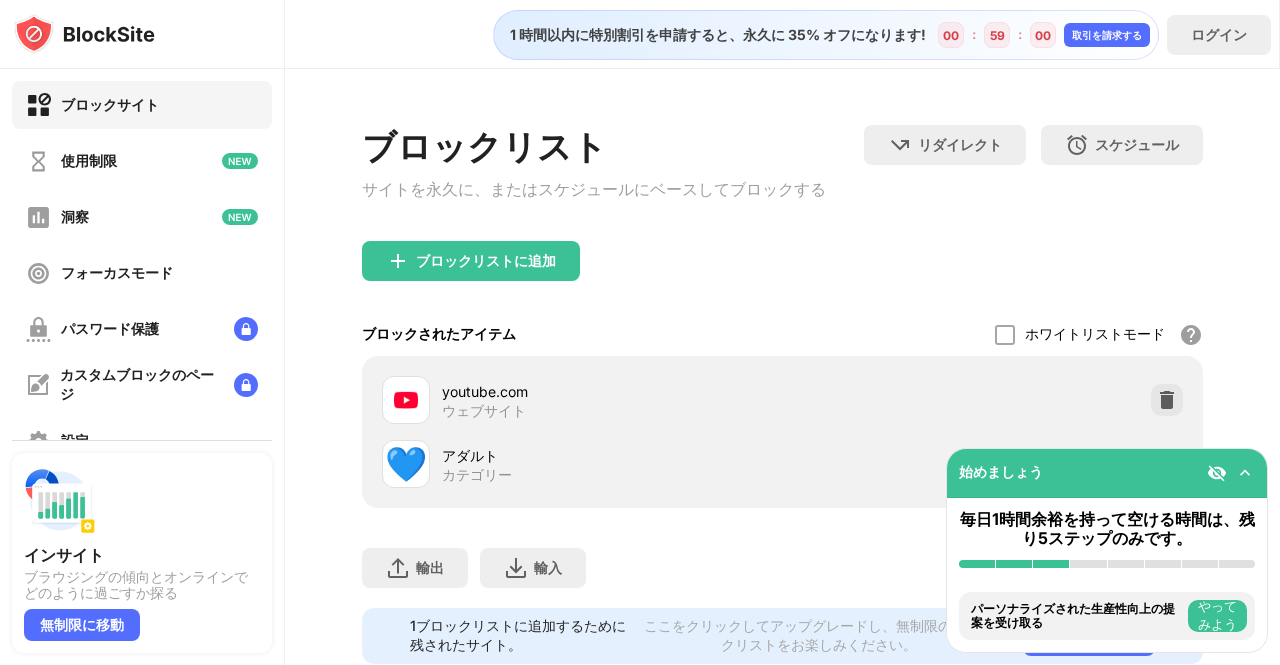 scroll, scrollTop: 76, scrollLeft: 0, axis: vertical 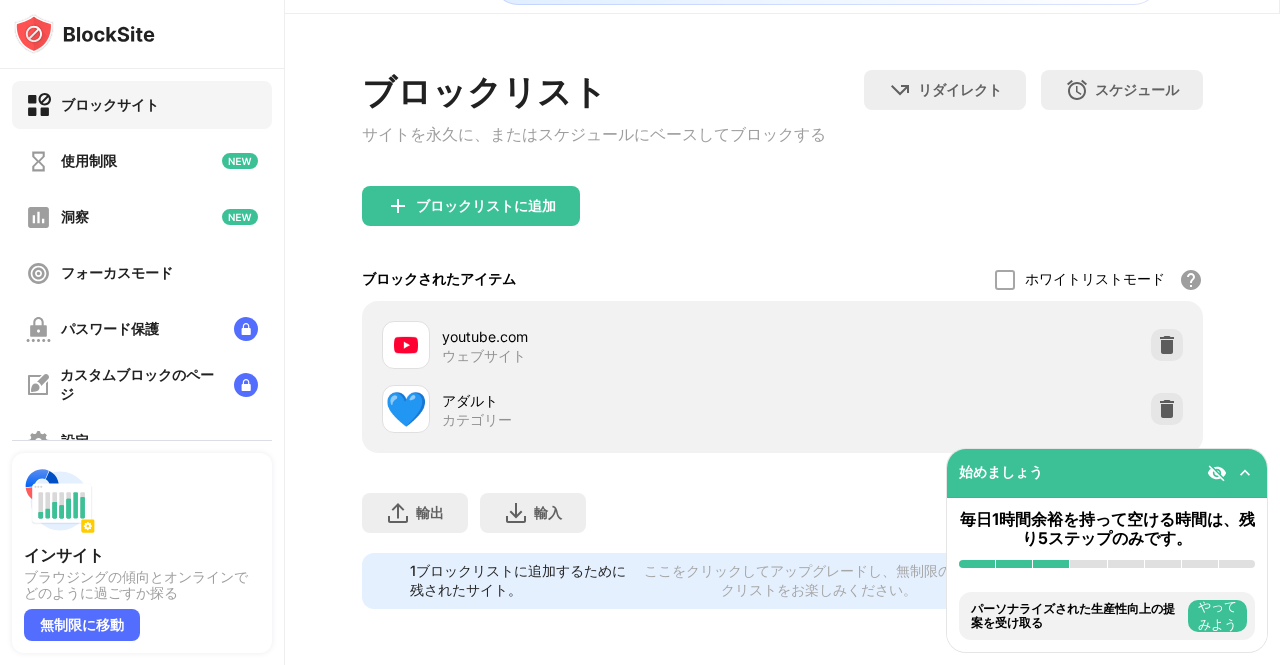 click on "youtube.com ウェブサイト" at bounding box center (782, 345) 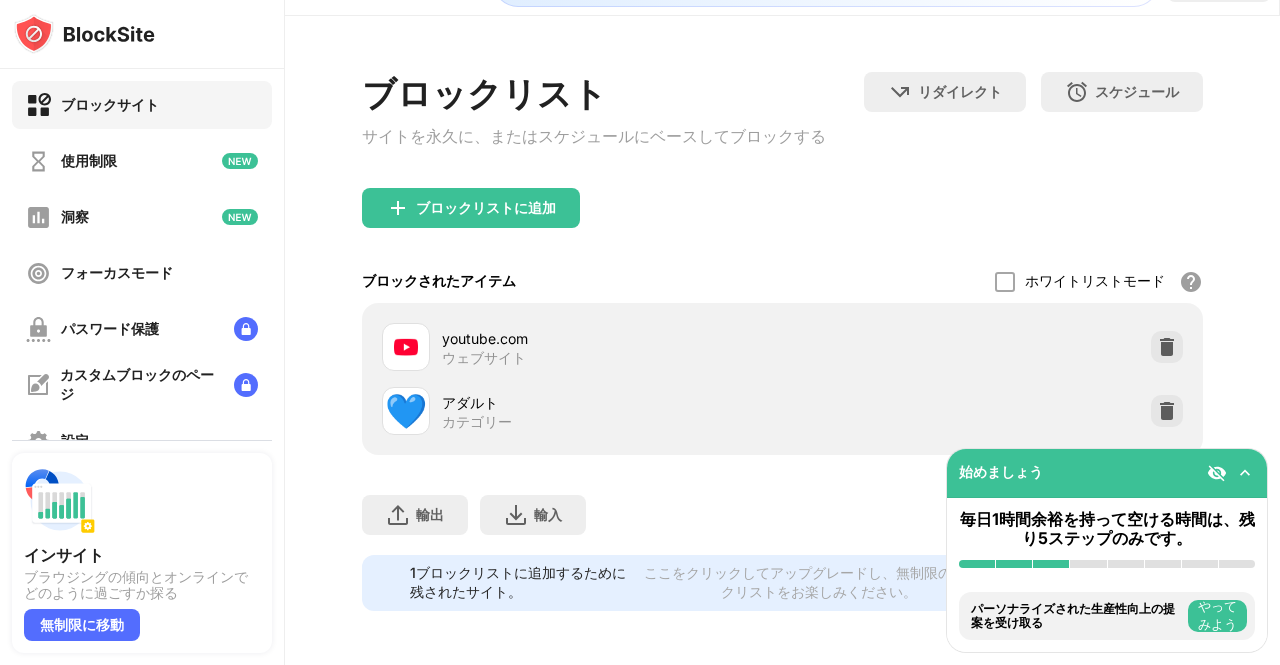 click on "使用制限" at bounding box center (142, 161) 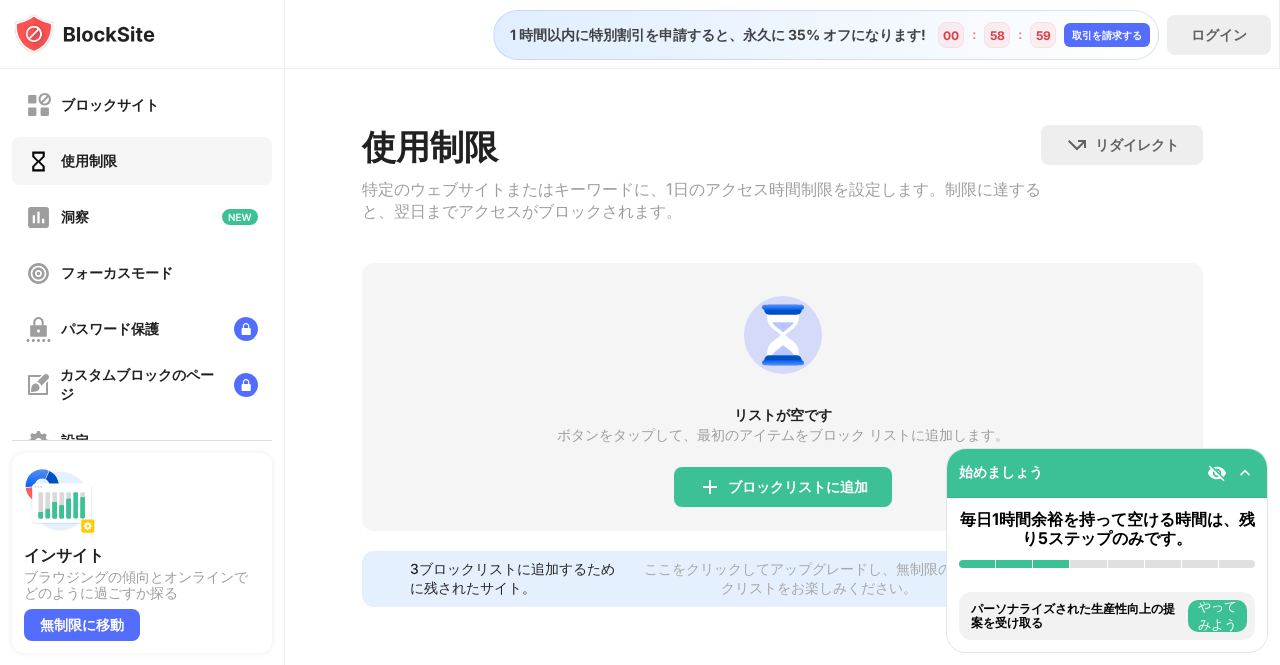 scroll, scrollTop: 19, scrollLeft: 0, axis: vertical 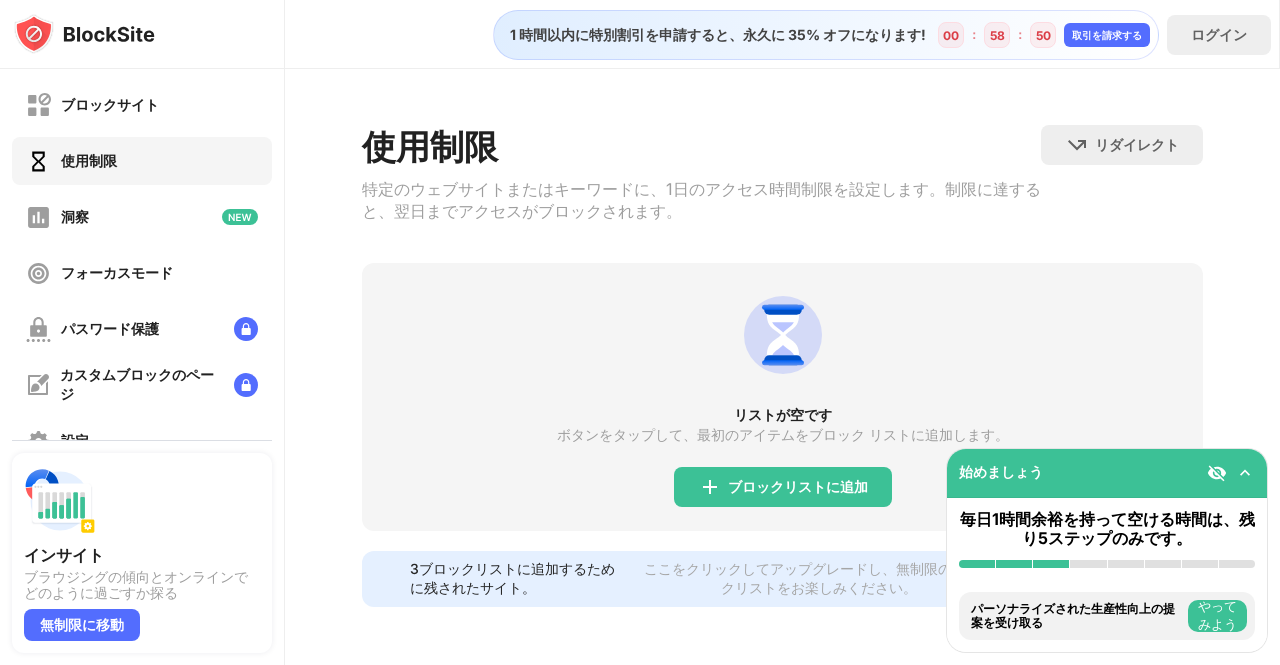 click on "ブロックリストに追加" at bounding box center [783, 487] 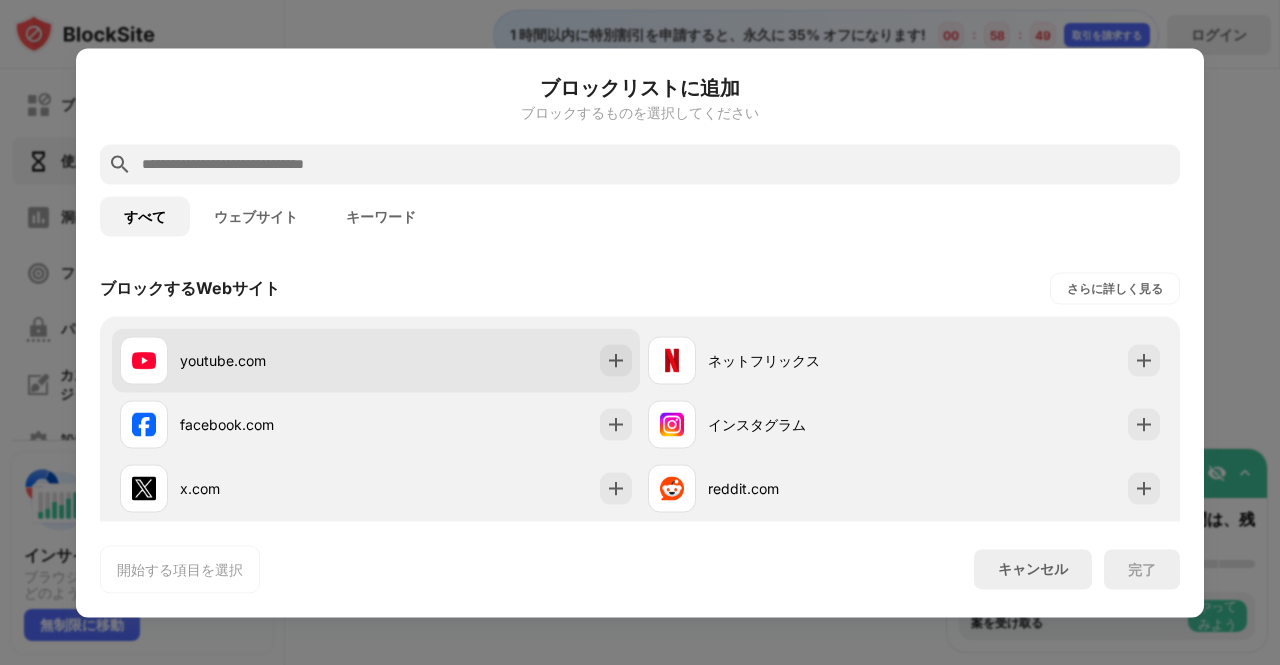 click on "youtube.com" at bounding box center [376, 360] 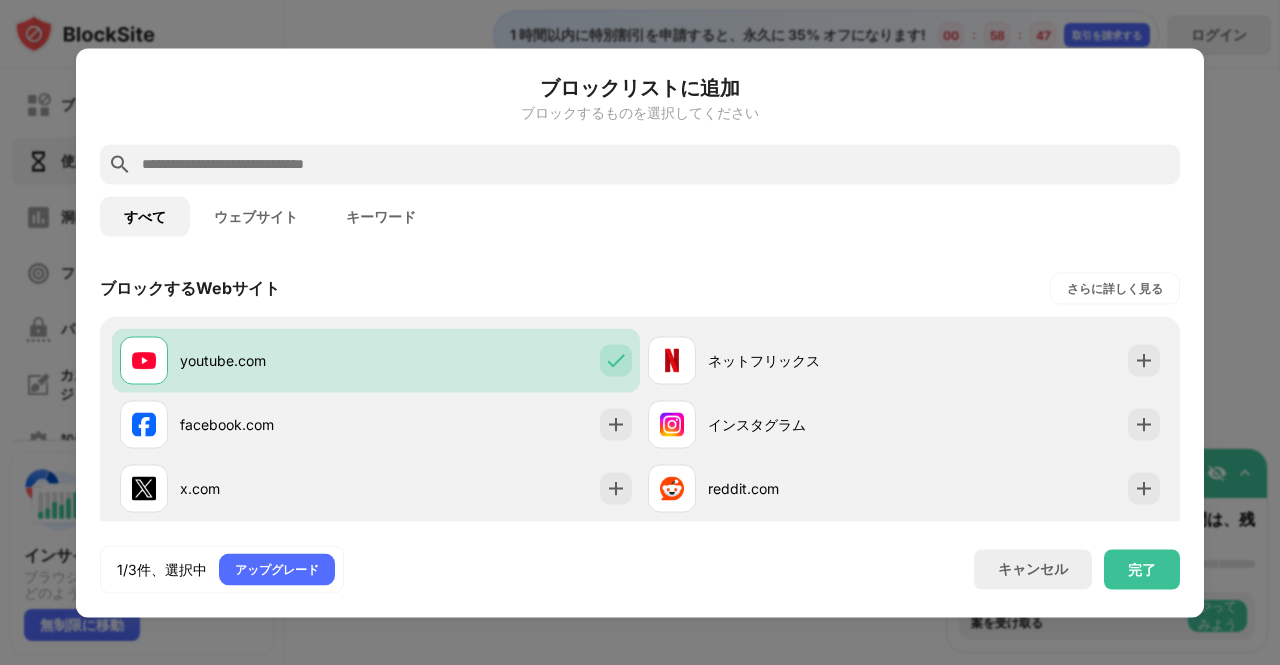 click on "ブロックリストに追加 ブロックするものを選択してください すべて ウェブサイト キーワード ブロックするWebサイト さらに詳しく見る youtube.com ネットフリックス facebook.com インスタグラム x.com reddit.com ティックトック amazon.com buzzfeed.com Pinterest.com よくアクセスするWebサイト パーソナライズされたブロックの提案 ブロックの提案をパーソナライズできるように、アクセスしたサイトを確認します よくアクセスするサイトを表示 ブロックするキーワード 検索を使ってキーワードを追加する 特定の単語を含む URL をブロックします。 1/3件、選択中 アップグレード キャンセル 完了" at bounding box center (640, 332) 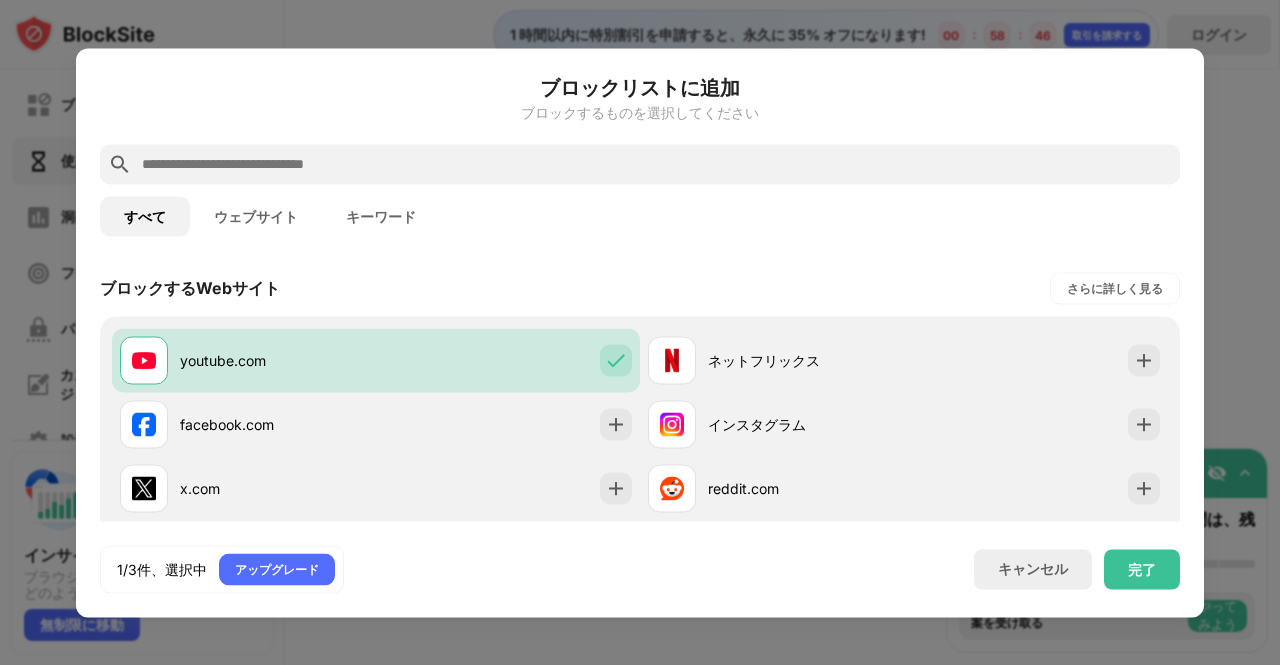 click on "完了" at bounding box center [1142, 569] 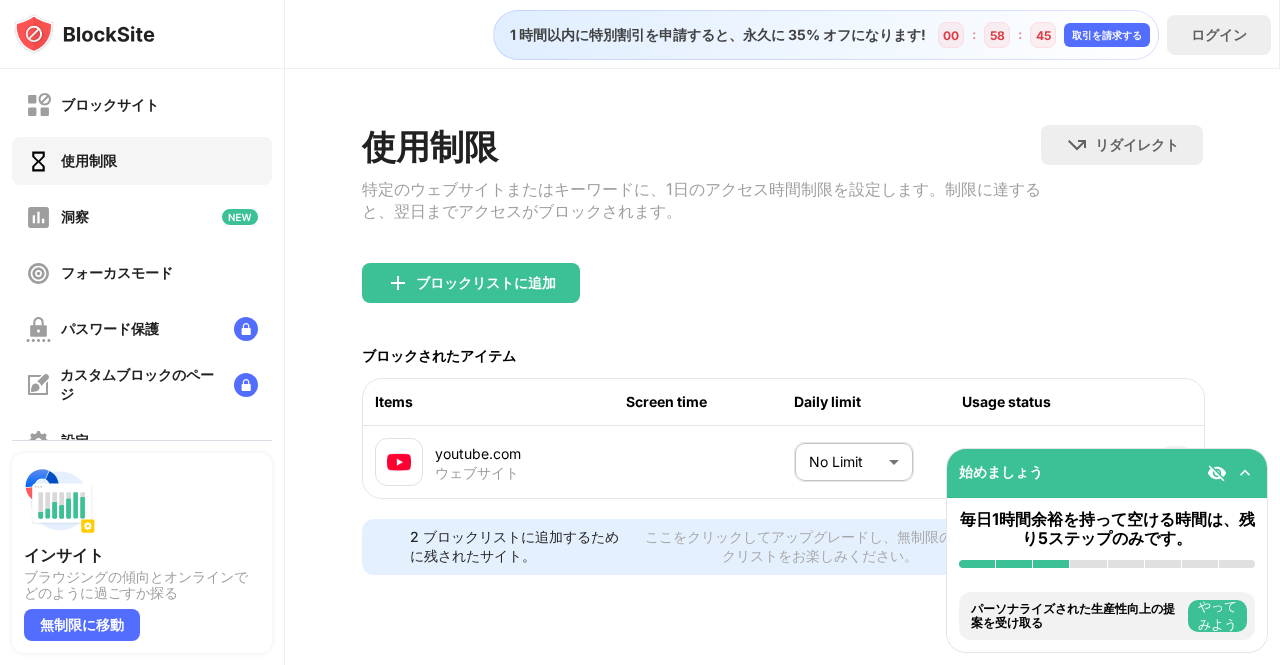 scroll, scrollTop: 0, scrollLeft: 0, axis: both 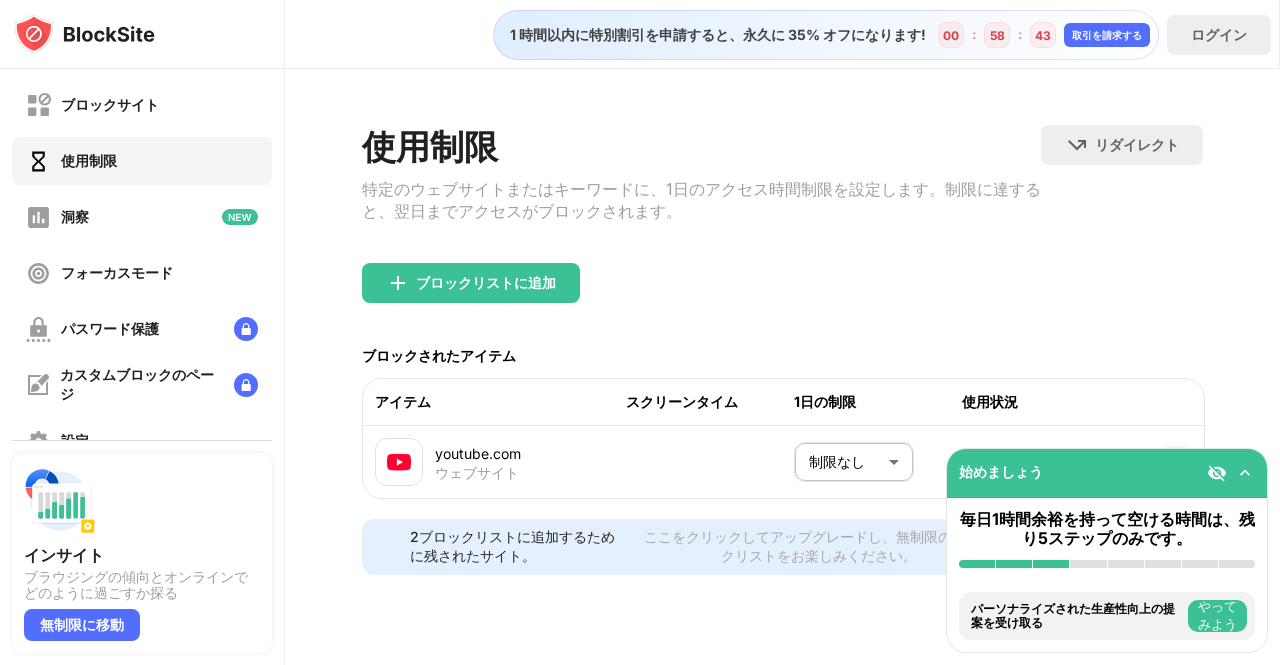 click on "ブロックサイト 使用制限 洞察 フォーカスモード パスワード保護 カスタムブロックのページ 設定 情報 ブロッキング 他のデバイスと同期する 無効になっています インサイト ブラウジングの傾向とオンラインでどのように過ごすか探る 無制限に移動 始めましょう 毎日1時間余裕を持って空ける時間は、残り5ステップのみです。 BlockSiteをインストールする カテゴリ別ブロックを有効にする ブロックリストに最も1つのWebサイトを追加します パーソナライズされた生産性向上の提案を受け取る やってみよう BlockSiteをタスクバーにピン留めする やってみよう 生産性に関する洞察を確認する やってみよう ブロックリストにあるサイトにアクセスしてみてください やってみよう モバイルアプリを無料で入手 やってみよう 00 ： 58 ： 43 取引を請求する ログイン" at bounding box center (640, 332) 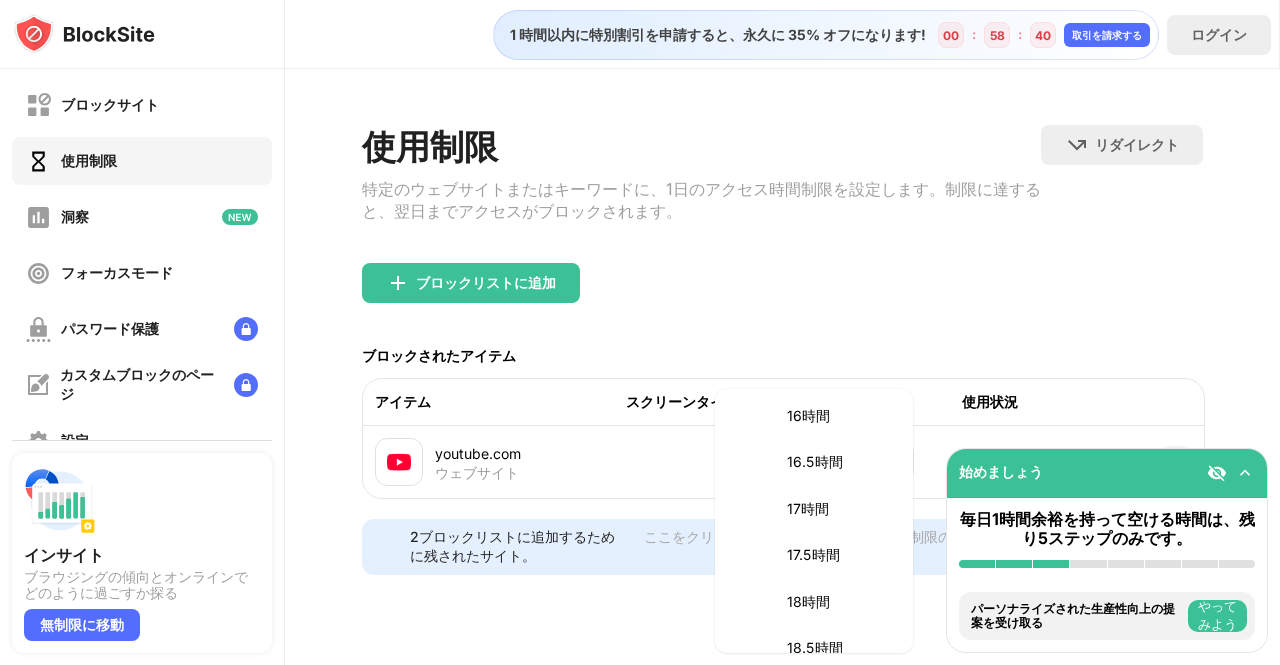 scroll, scrollTop: 2513, scrollLeft: 0, axis: vertical 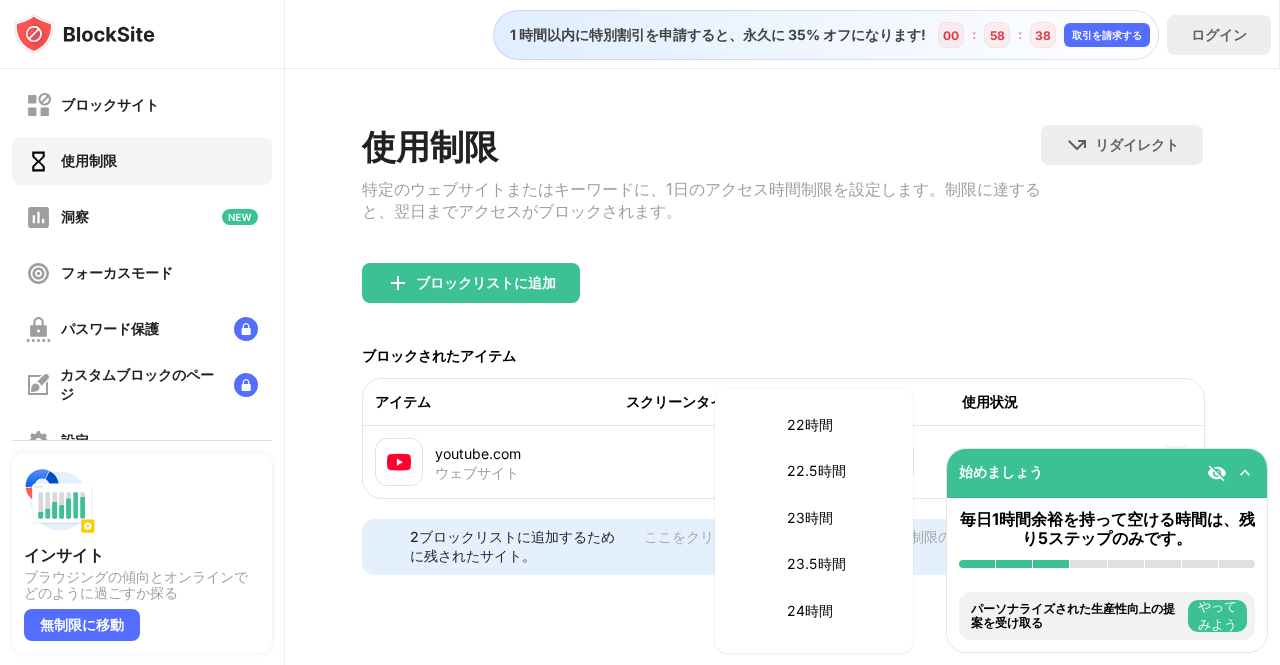 click on "24時間" at bounding box center (810, 610) 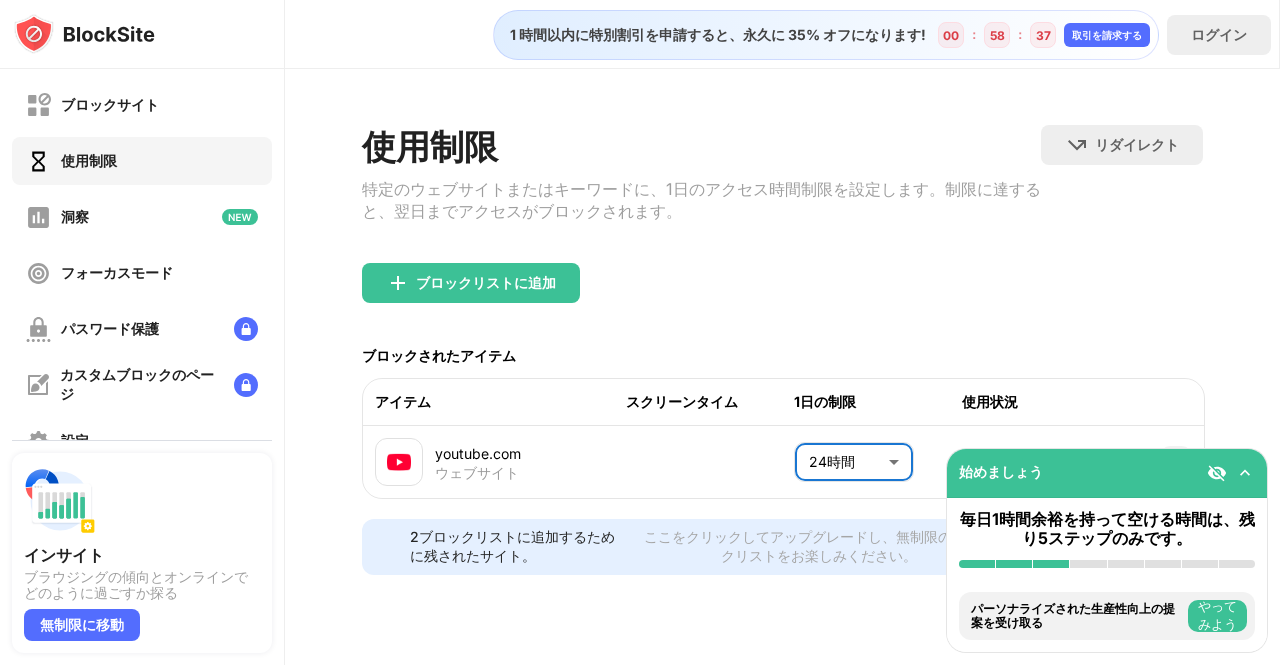 click at bounding box center (1245, 473) 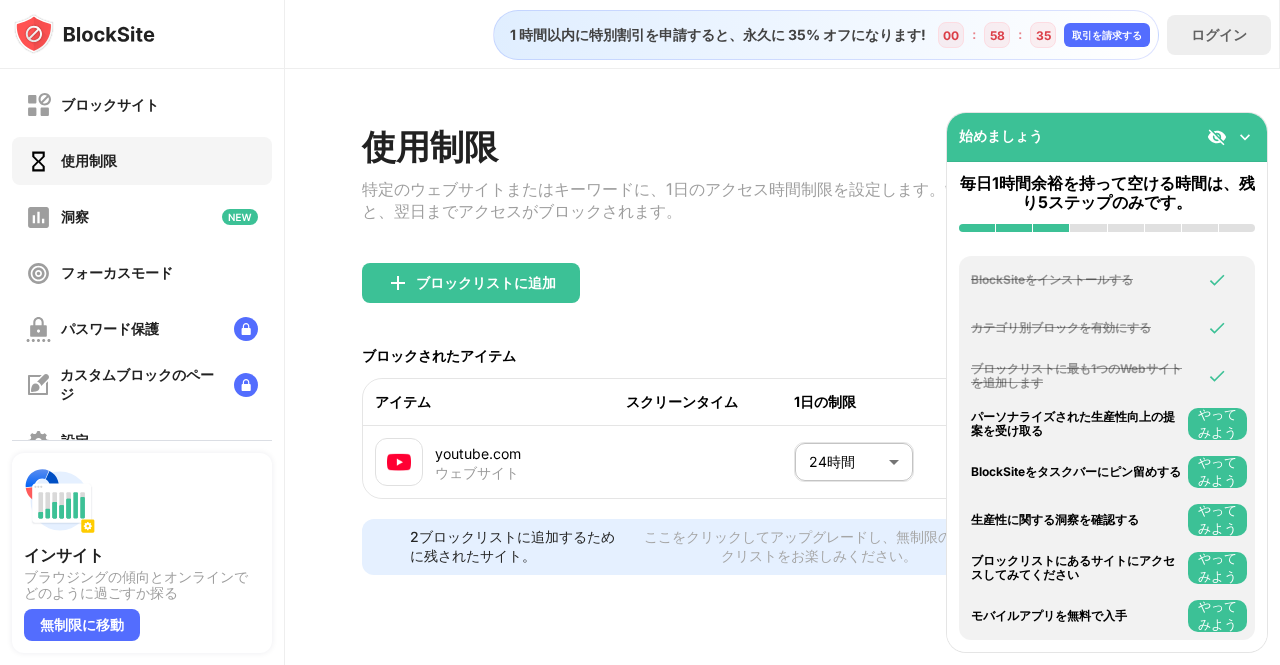 click on "使用制限 特定のウェブサイトまたはキーワードに、1日のアクセス時間制限を設定します。制限に達すると、翌日までアクセスがブロックされます。 リダイレクト クリックしてリダイレクトのウェブサイトを設定する ブロックリストに追加 ブロックされたアイテム アイテム スクリーンタイム 1日の制限 使用状況 youtube.com ウェブサイト 24時間 **** ​ 2ブロックリストに追加するために残されたサイト。 ここをクリックしてアップグレードし、無制限のブロックリストをお楽しみください。 無制限に移動" at bounding box center [782, 350] 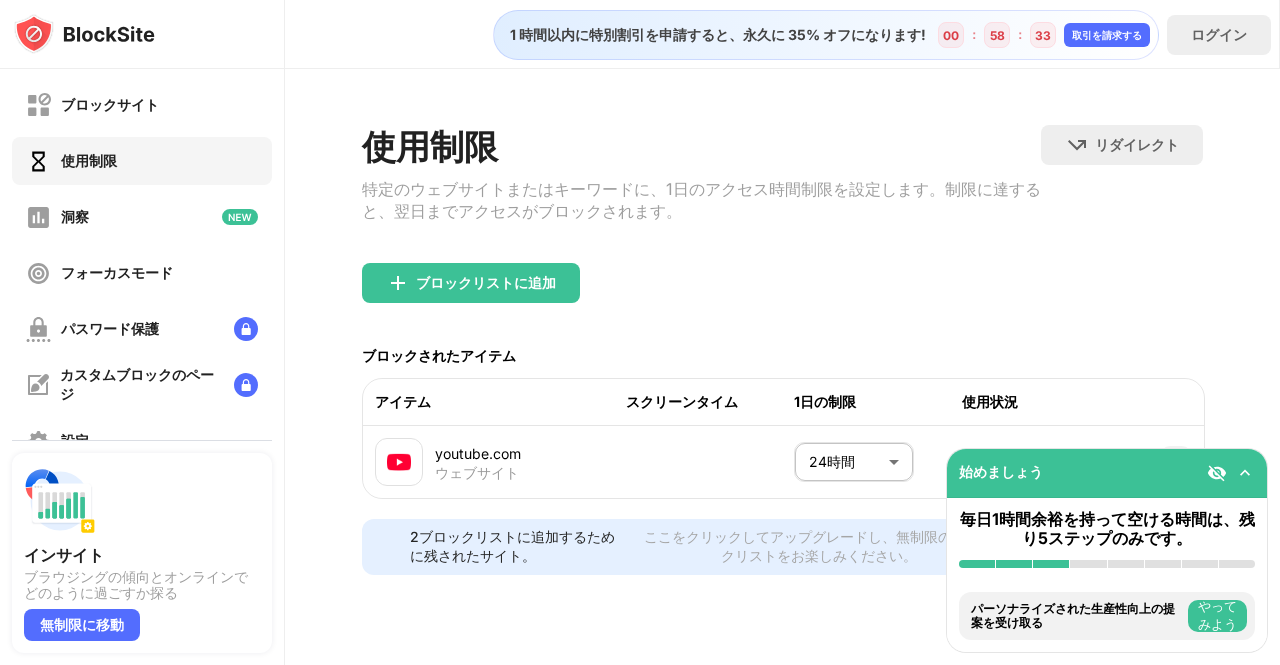 click on "ブロックリストに追加" at bounding box center (782, 299) 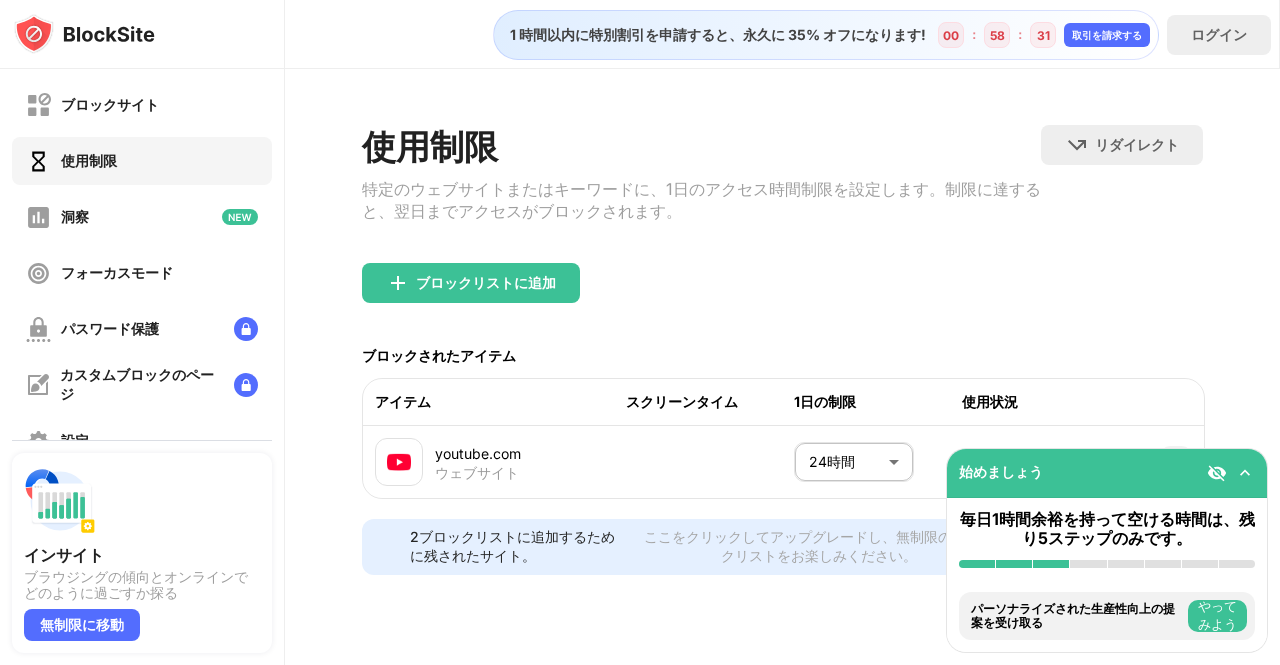click on "リダイレクト" at bounding box center (1137, 144) 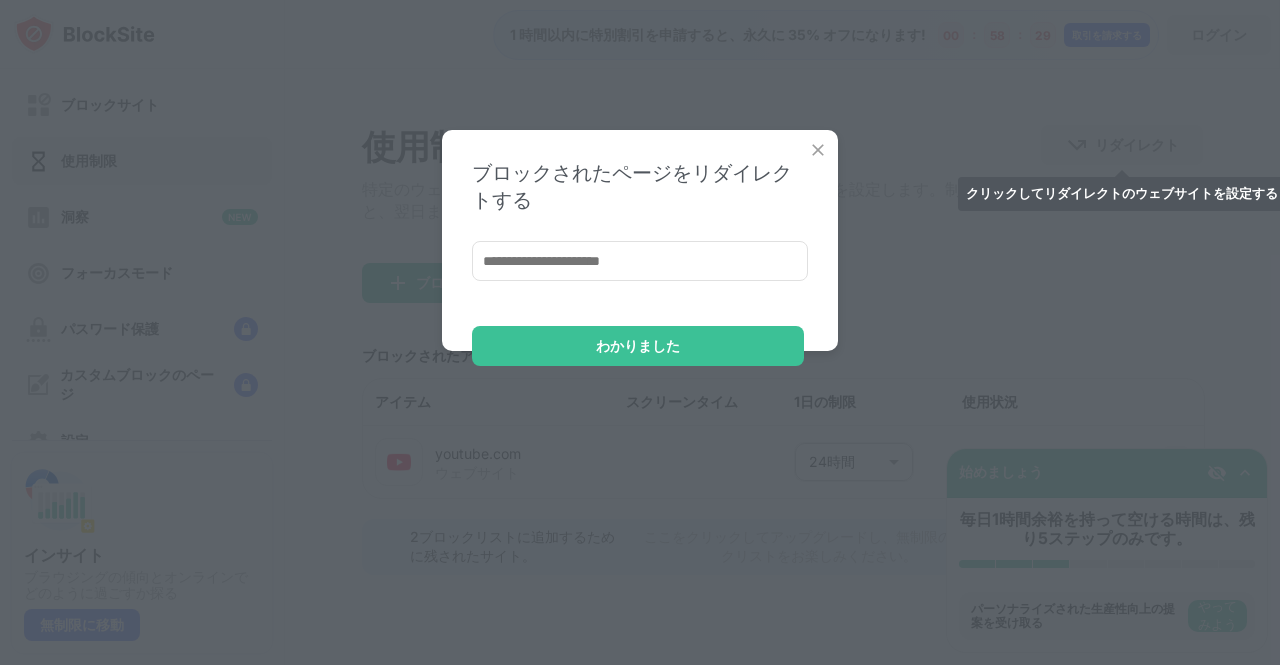 click on "わかりました" at bounding box center [638, 346] 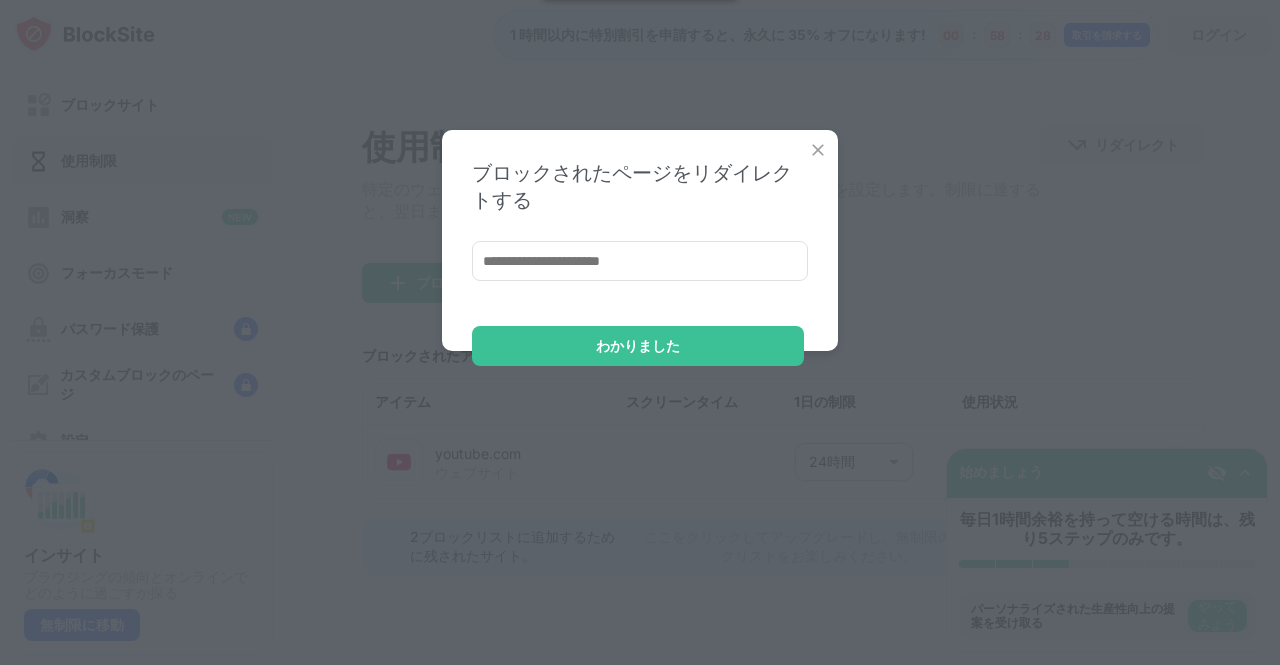 click at bounding box center [818, 150] 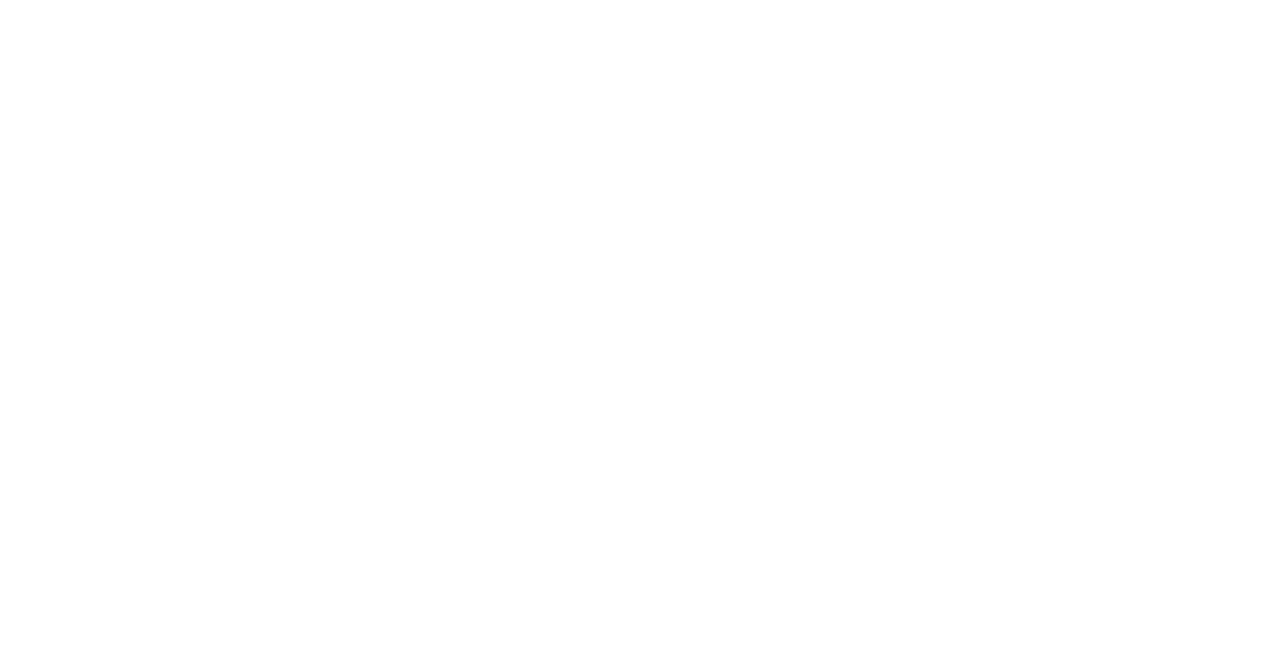 scroll, scrollTop: 0, scrollLeft: 0, axis: both 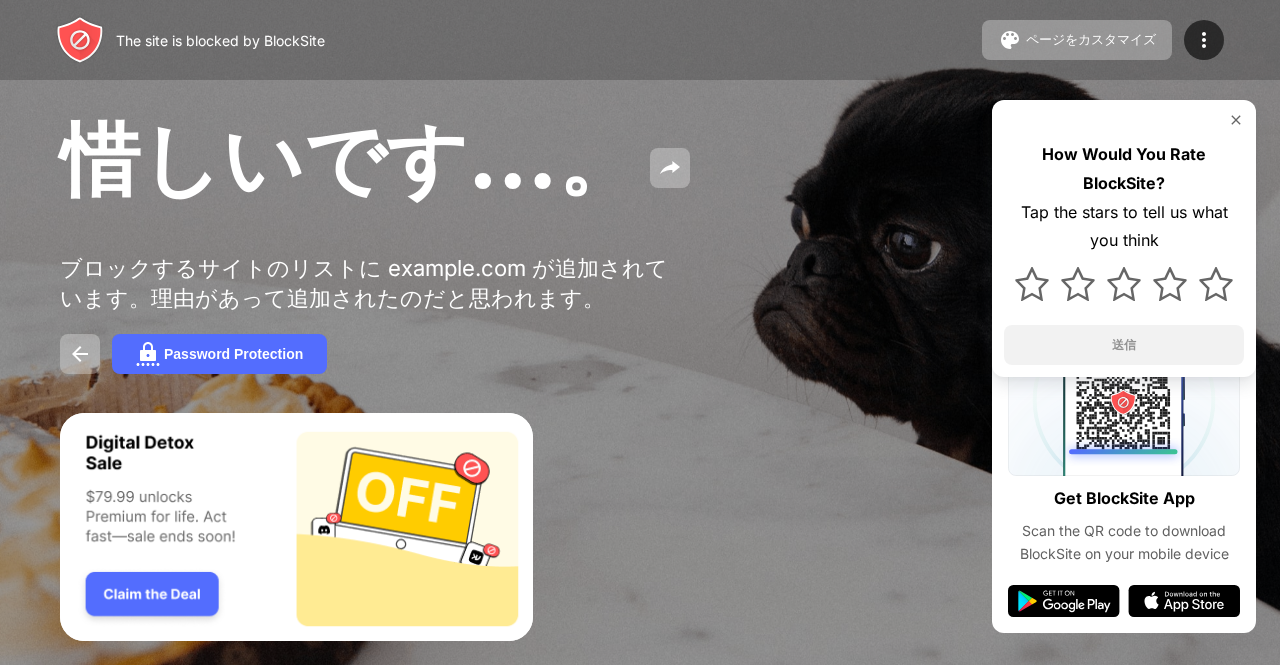 click on "惜しいです…。" at bounding box center (524, 162) 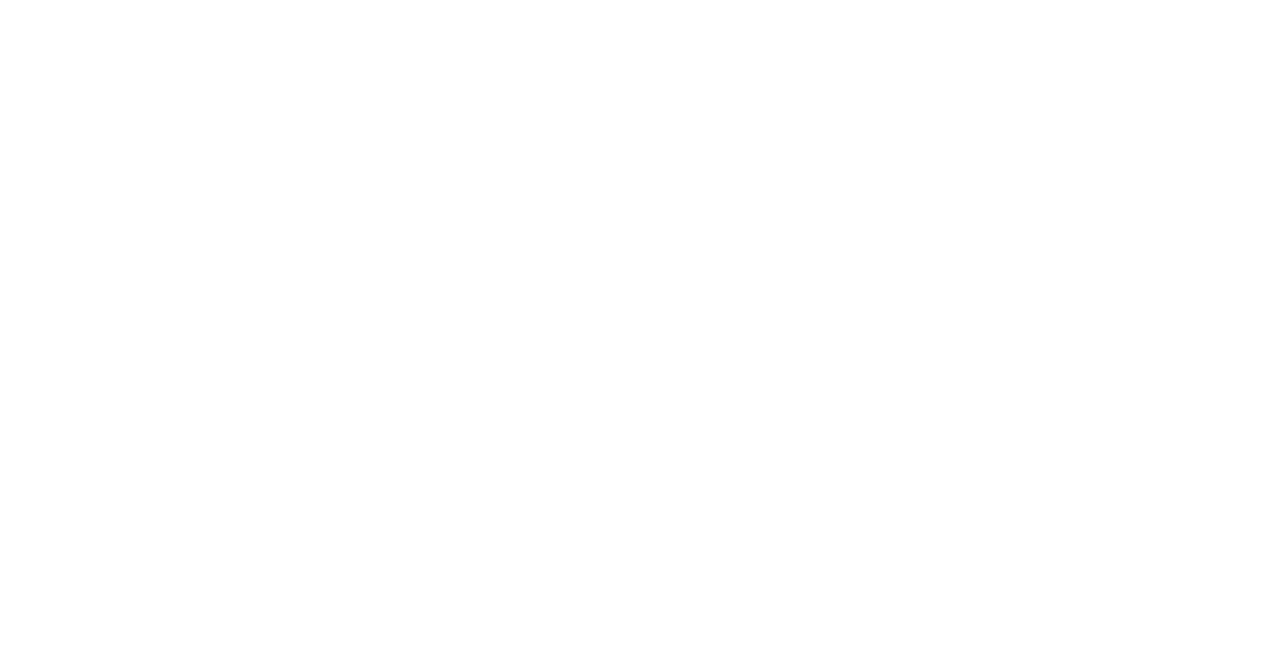 scroll, scrollTop: 0, scrollLeft: 0, axis: both 